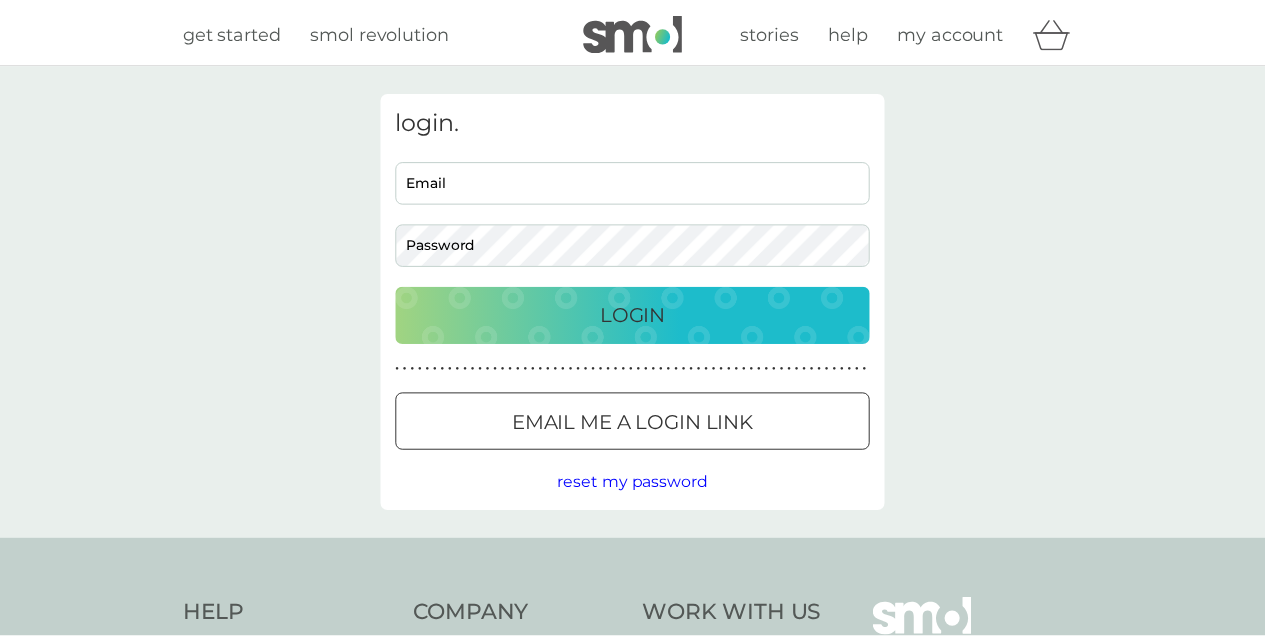 scroll, scrollTop: 0, scrollLeft: 0, axis: both 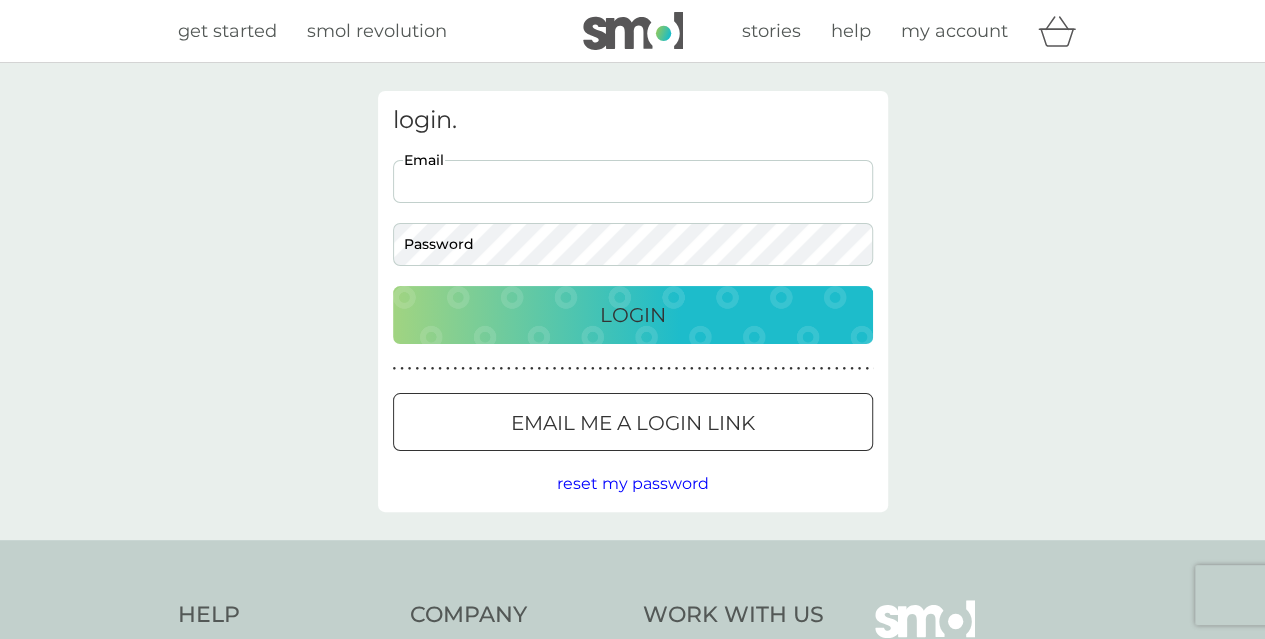 click on "Email" at bounding box center (633, 181) 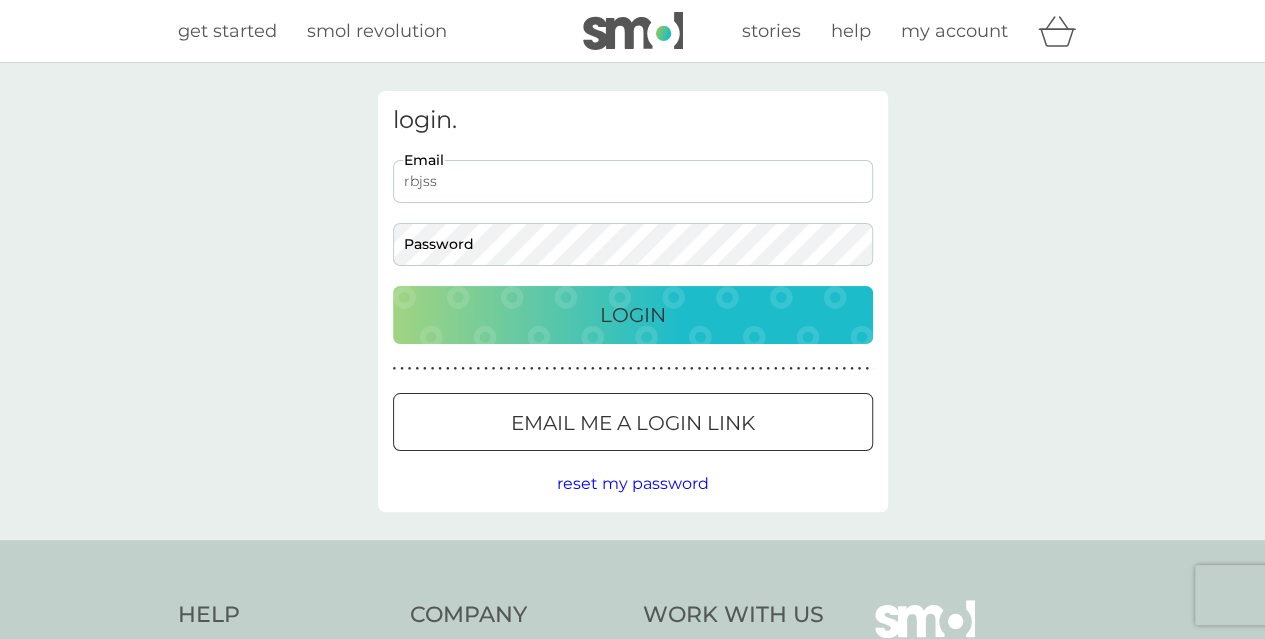 type on "[EMAIL_ADDRESS][DOMAIN_NAME]" 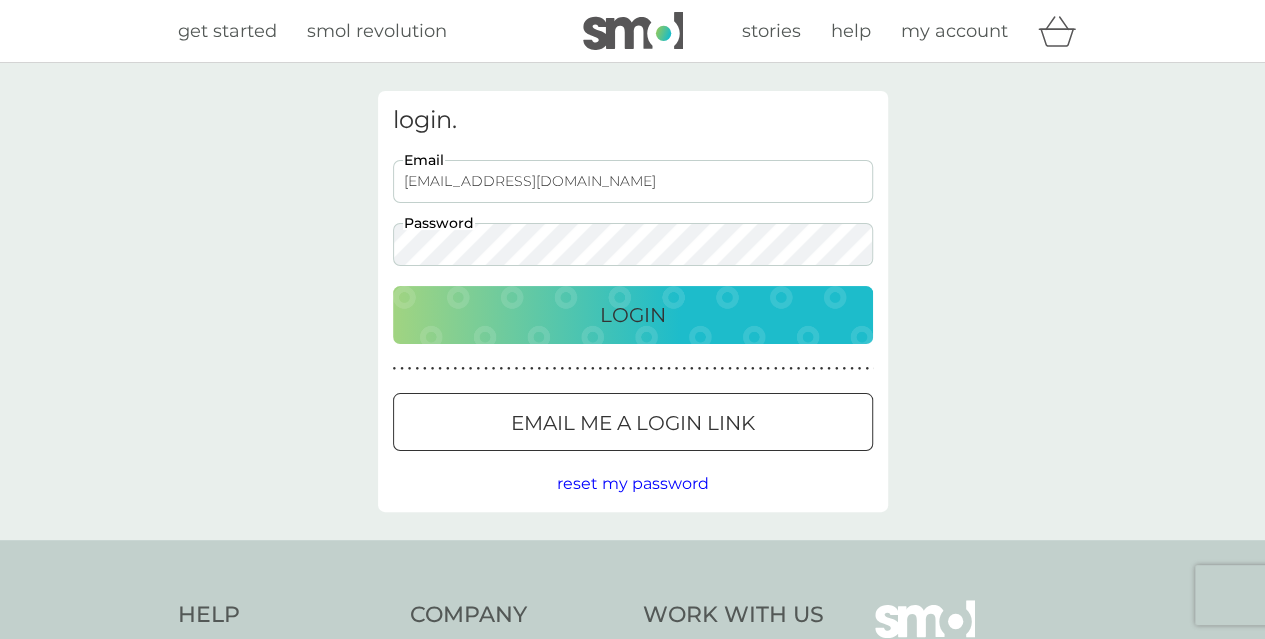 click on "Login" at bounding box center [633, 315] 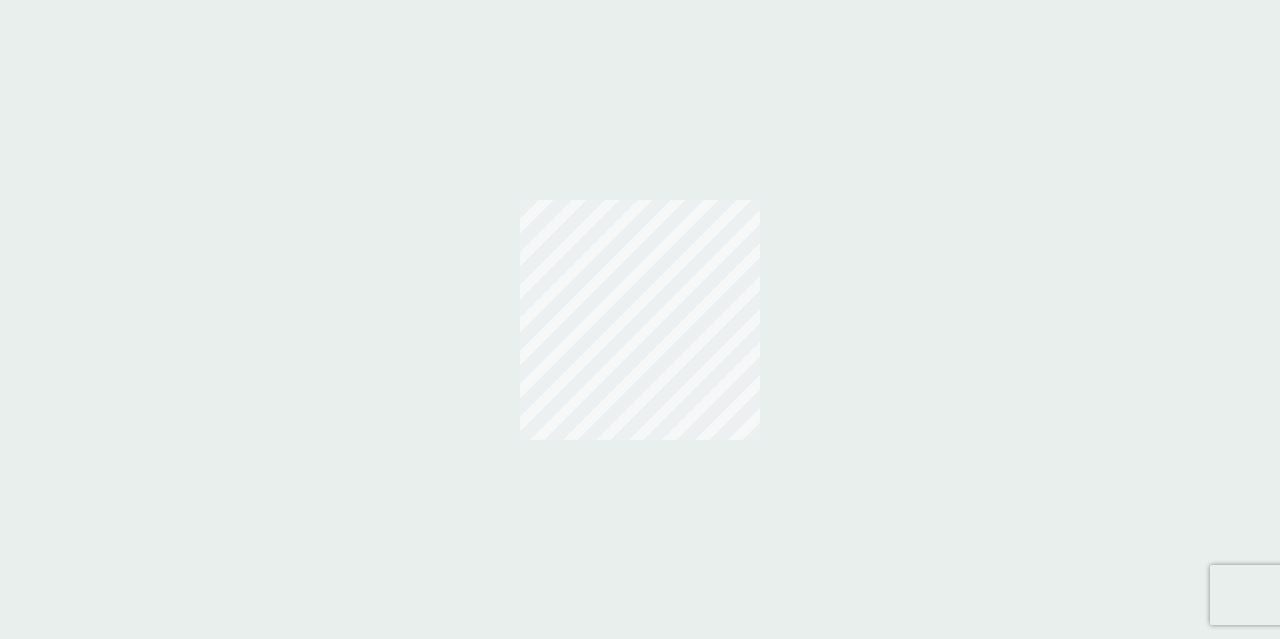 scroll, scrollTop: 0, scrollLeft: 0, axis: both 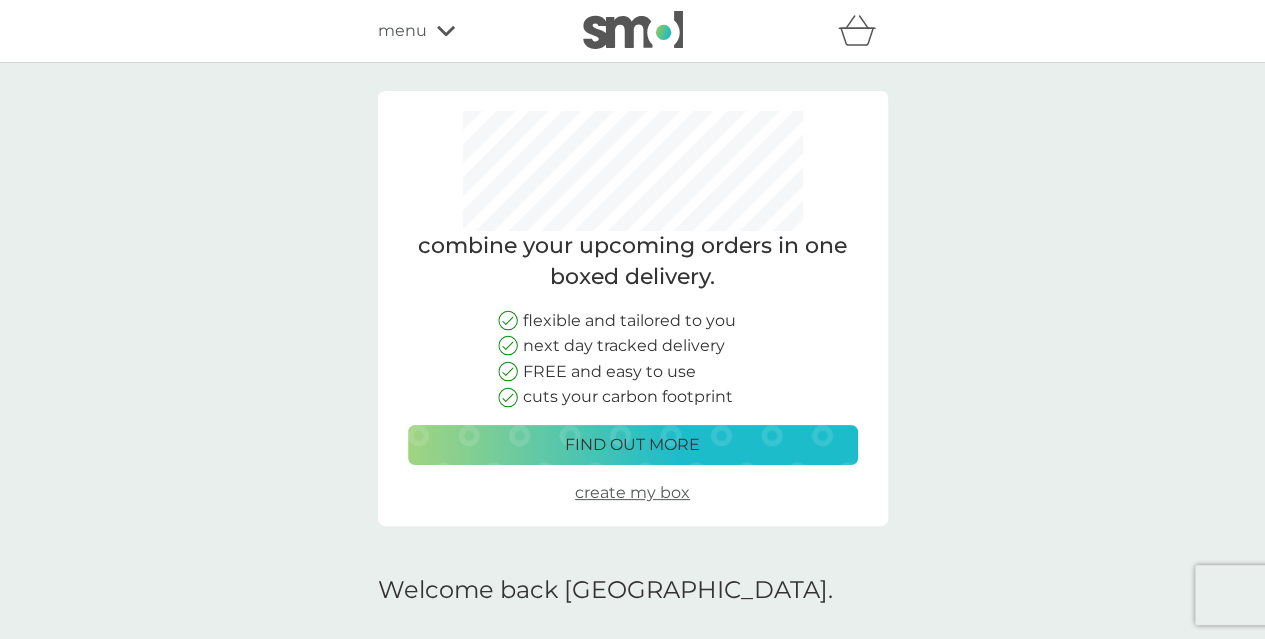 click on "find out more" at bounding box center (632, 445) 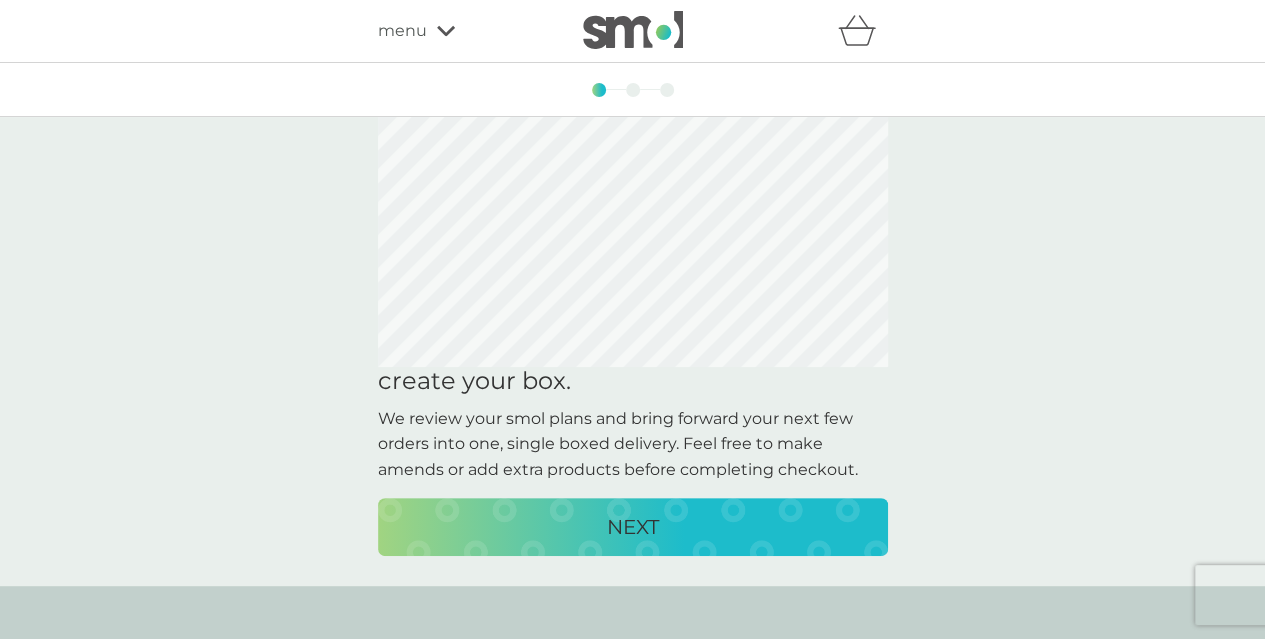 click on "NEXT" at bounding box center [633, 527] 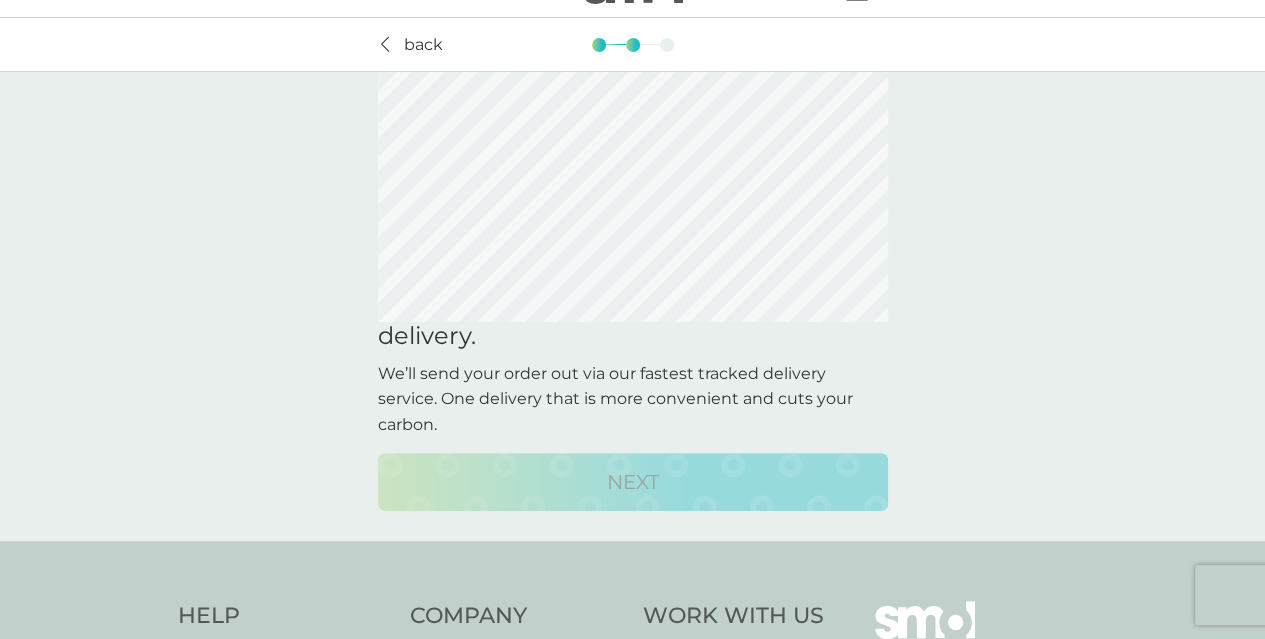 scroll, scrollTop: 0, scrollLeft: 0, axis: both 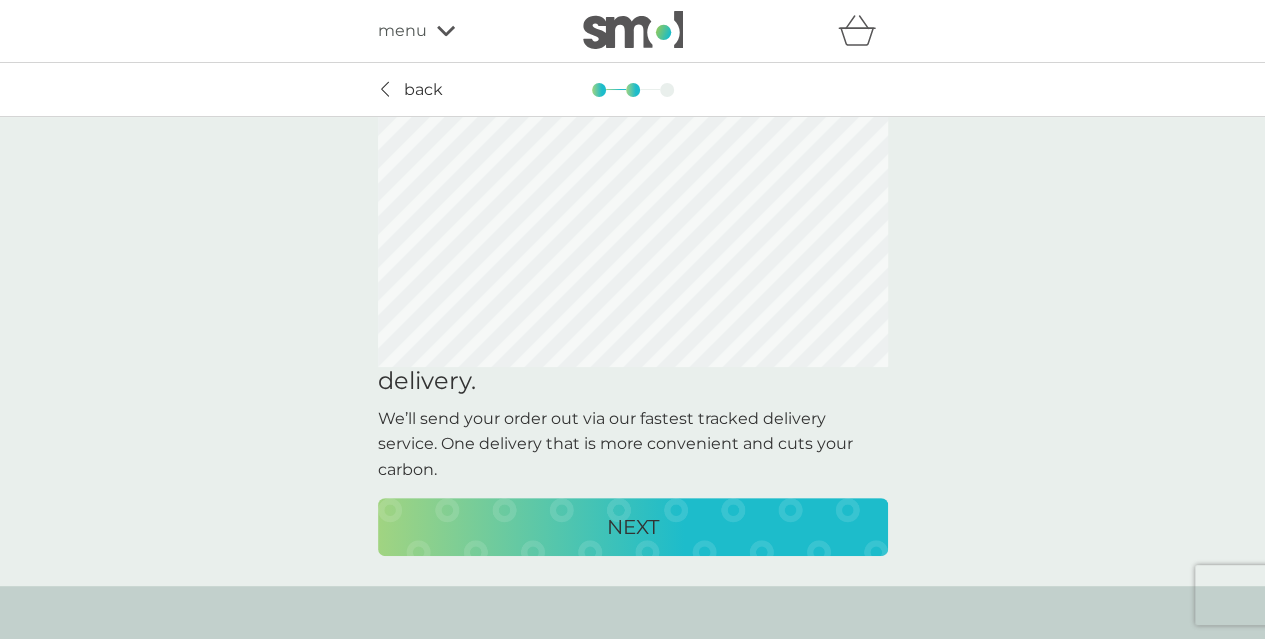 click on "NEXT" at bounding box center [633, 527] 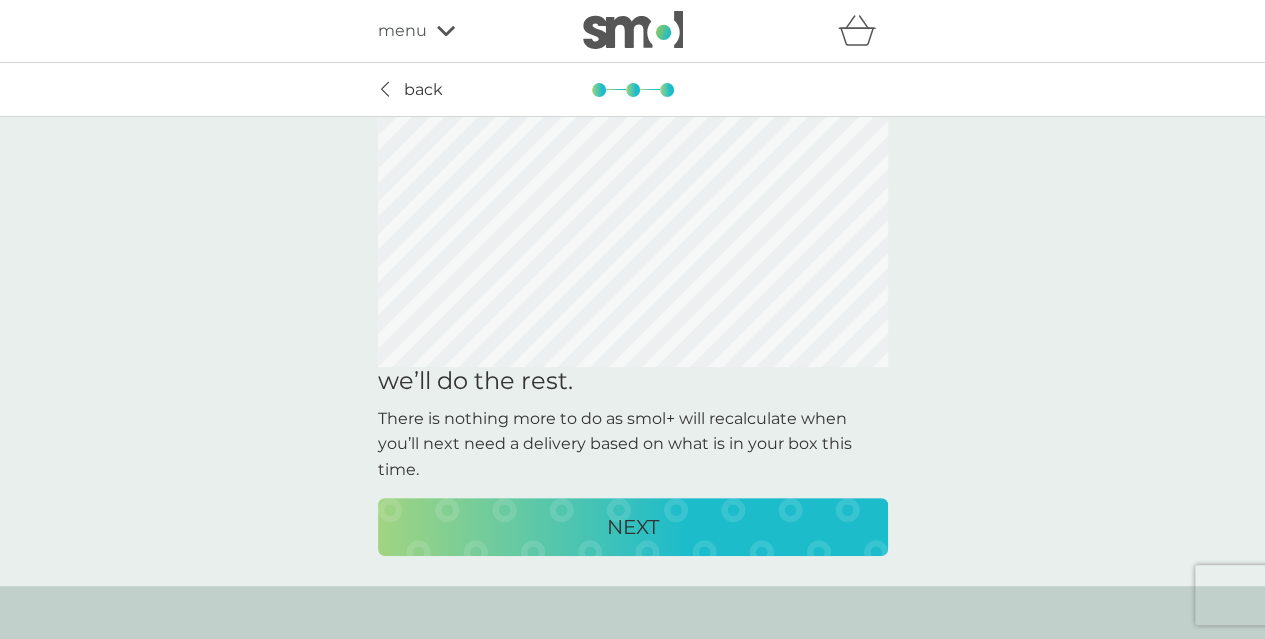 click on "NEXT" at bounding box center (633, 527) 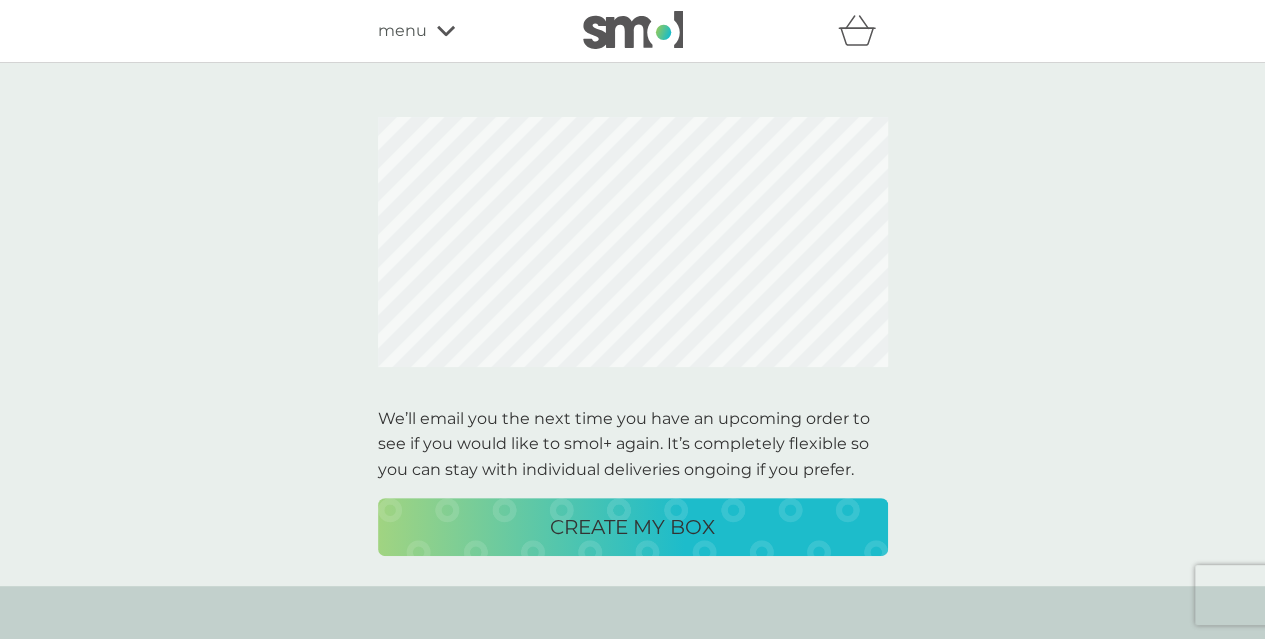 click on "CREATE MY BOX" at bounding box center (633, 527) 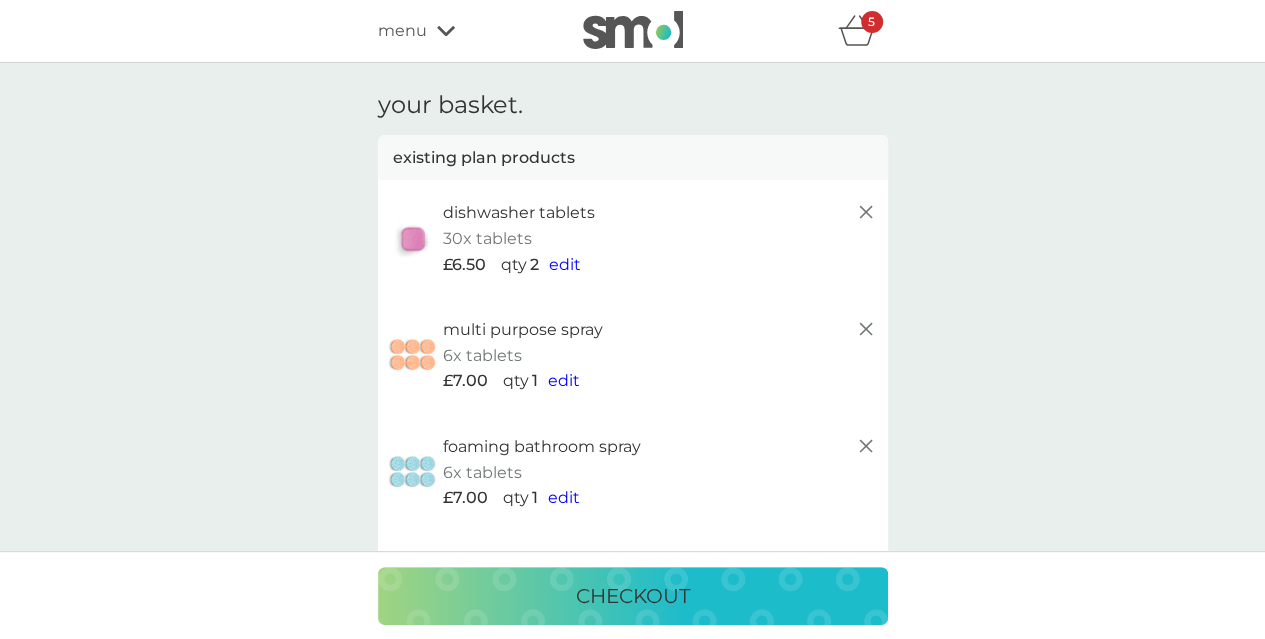 click on "your basket. existing plan products dishwasher tablets 30x tablets £6.50 qty 2 edit multi purpose spray 6x tablets £7.00 qty 1 edit foaming bathroom spray 6x tablets £7.00 qty 1 edit fabric conditioner the outdoorsy one, 2x 500ml £11.50 qty 1 edit proceed to checkout Good  news!  Your  order  qualifies  for  FREE   tracked  delivery  on or before Saturday 12 July .  You can bring upcoming plan deliveries forward into this order. bring deliveries forward add more products we   donate 1 wash   to The Hygiene Bank charity with every laundry or dishwash FREE trial. Delivery FREE Total to pay £38.50 your future charges. existing plans next charge date 29th Dec 2025 dishwasher tablets 30x tablets   £6.50 qty 2 next charge date 3rd Nov 2025 multi purpose spray 6x tablets   £7.00 qty 1 next charge date 30th Jan 2026 foaming bathroom spray 6x tablets   £7.00 qty 1 next charge date 30th Jan 2026 fabric conditioner the outdoorsy one, 2x 500ml   £11.50 qty 1 checkout" at bounding box center [632, 957] 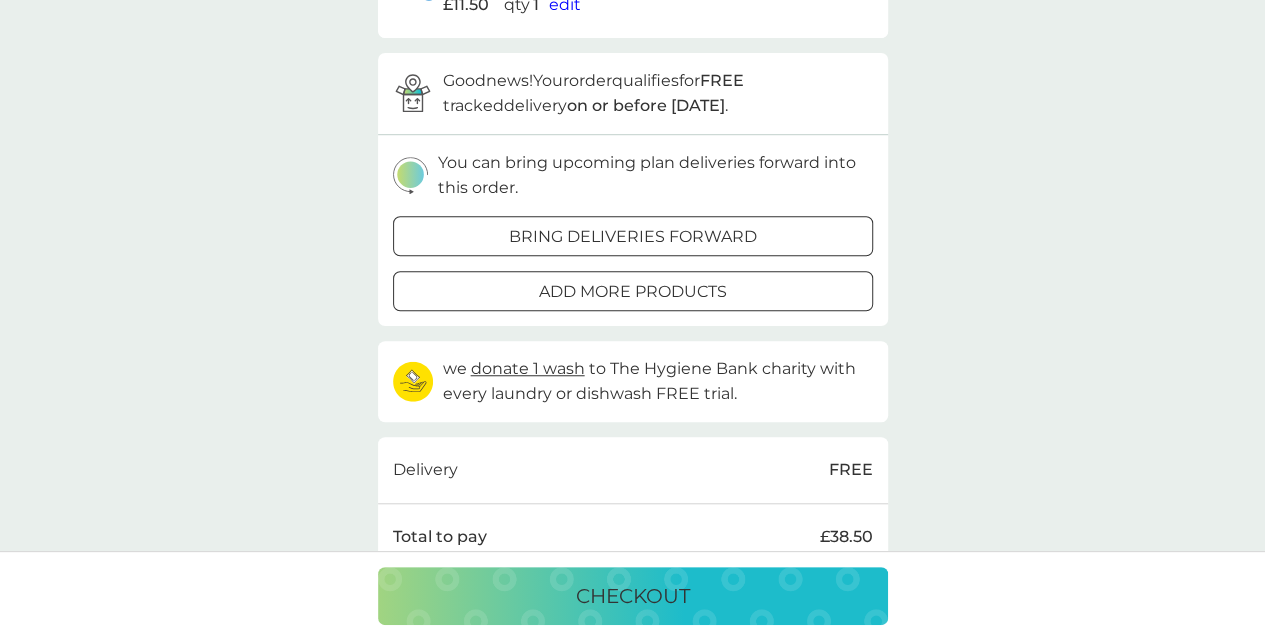 scroll, scrollTop: 680, scrollLeft: 0, axis: vertical 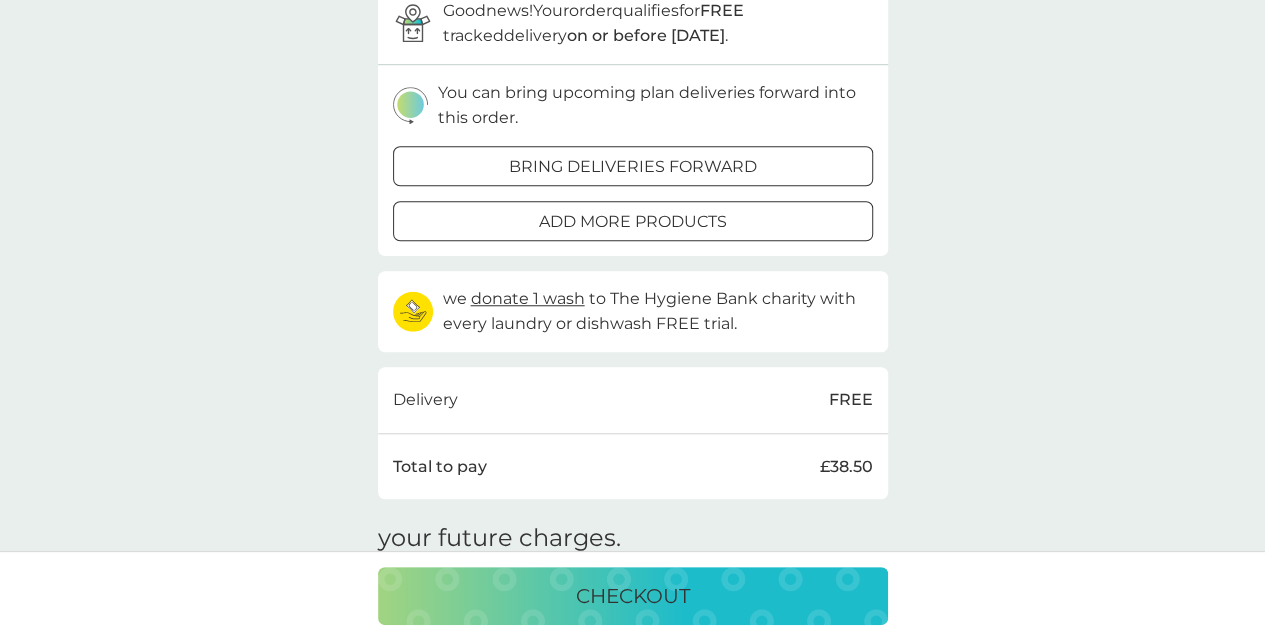 click on "your basket. existing plan products dishwasher tablets 30x tablets £6.50 qty 2 edit multi purpose spray 6x tablets £7.00 qty 1 edit foaming bathroom spray 6x tablets £7.00 qty 1 edit fabric conditioner the outdoorsy one, 2x 500ml £11.50 qty 1 edit proceed to checkout Good  news!  Your  order  qualifies  for  FREE   tracked  delivery  on or before Saturday 12 July .  You can bring upcoming plan deliveries forward into this order. bring deliveries forward add more products we   donate 1 wash   to The Hygiene Bank charity with every laundry or dishwash FREE trial. Delivery FREE Total to pay £38.50 your future charges. existing plans next charge date 29th Dec 2025 dishwasher tablets 30x tablets   £6.50 qty 2 next charge date 3rd Nov 2025 multi purpose spray 6x tablets   £7.00 qty 1 next charge date 30th Jan 2026 foaming bathroom spray 6x tablets   £7.00 qty 1 next charge date 30th Jan 2026 fabric conditioner the outdoorsy one, 2x 500ml   £11.50 qty 1 checkout" at bounding box center [632, 277] 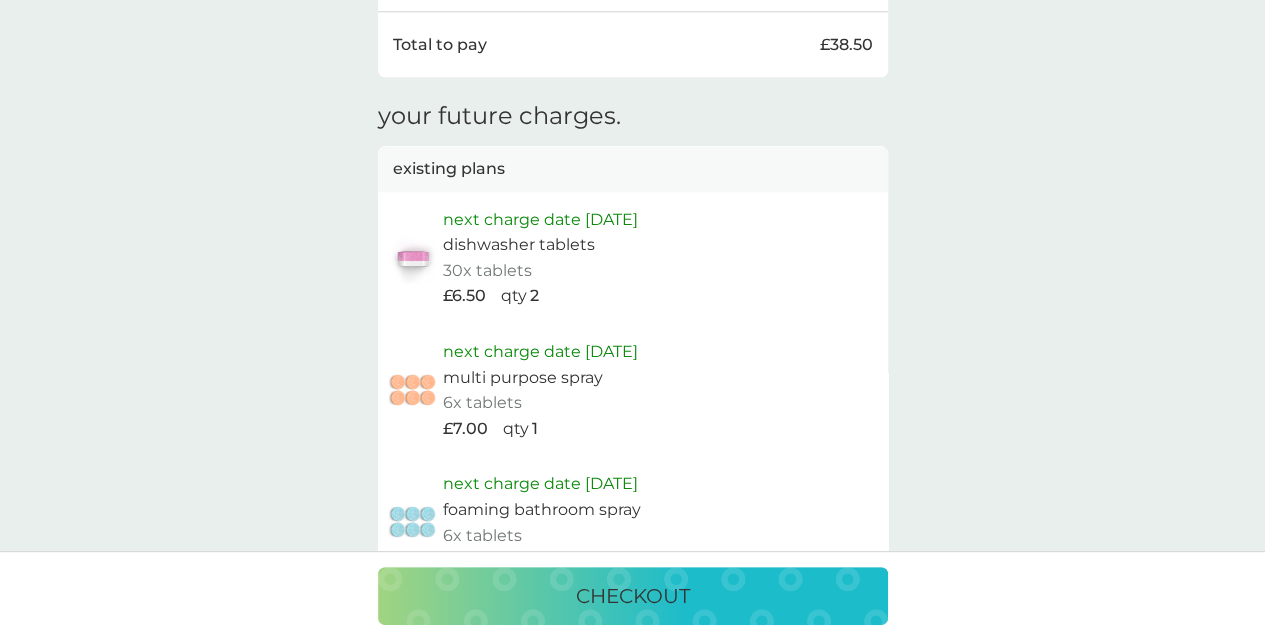 scroll, scrollTop: 0, scrollLeft: 0, axis: both 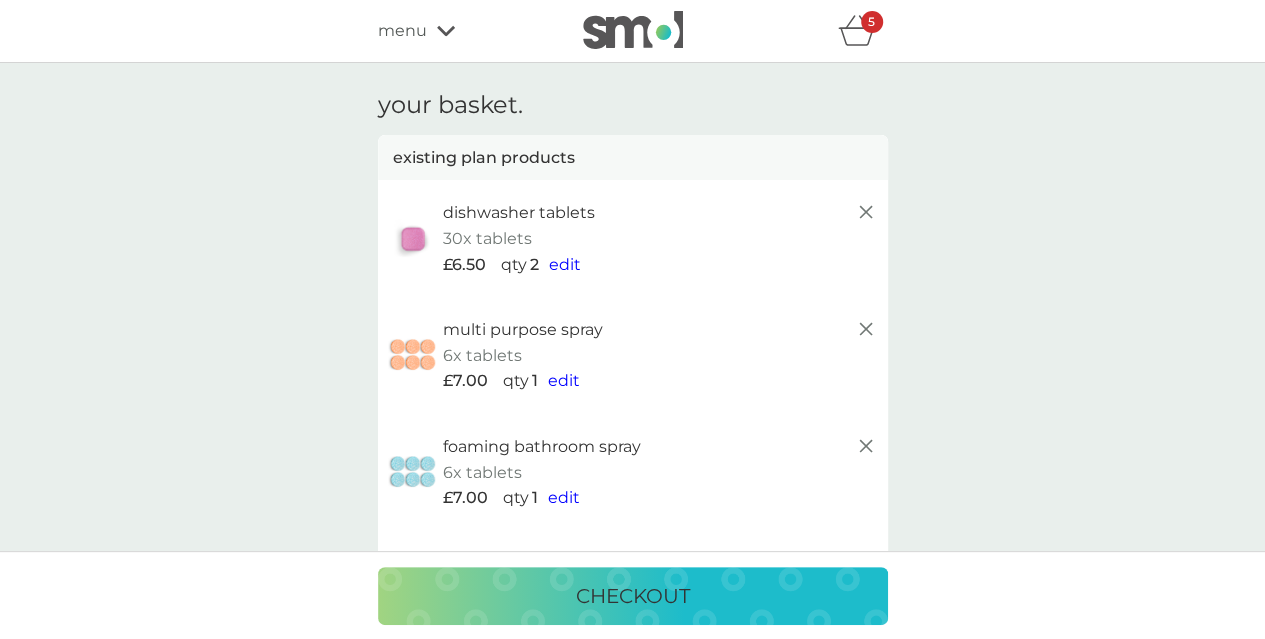 click 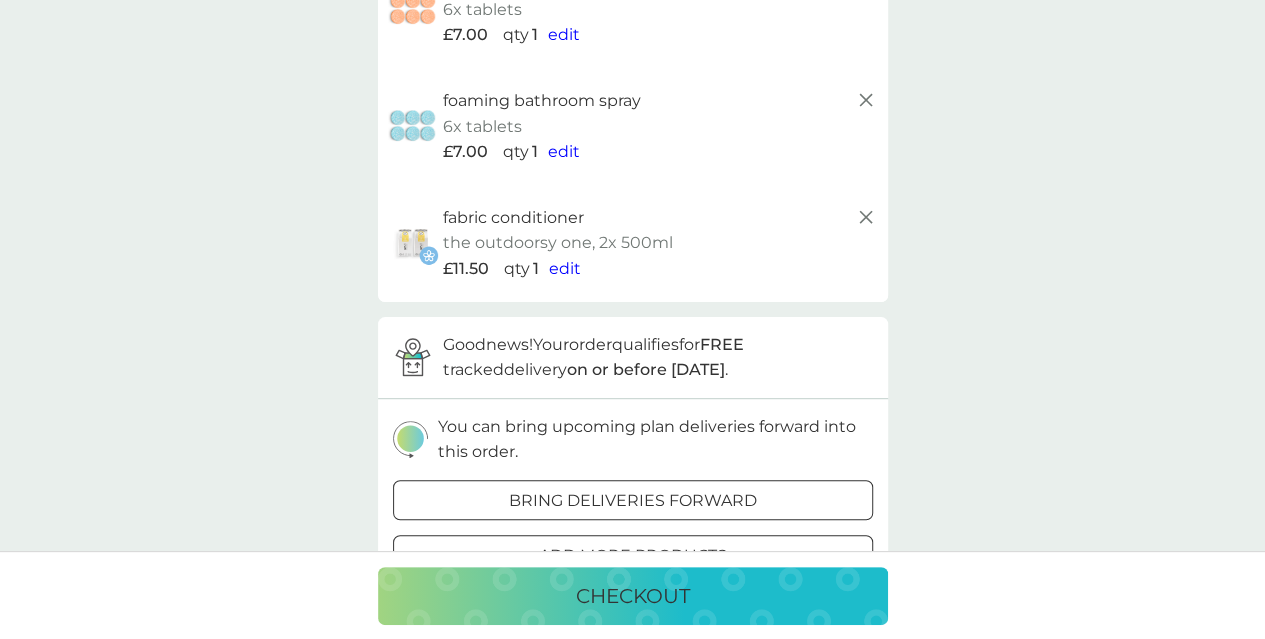 scroll, scrollTop: 360, scrollLeft: 0, axis: vertical 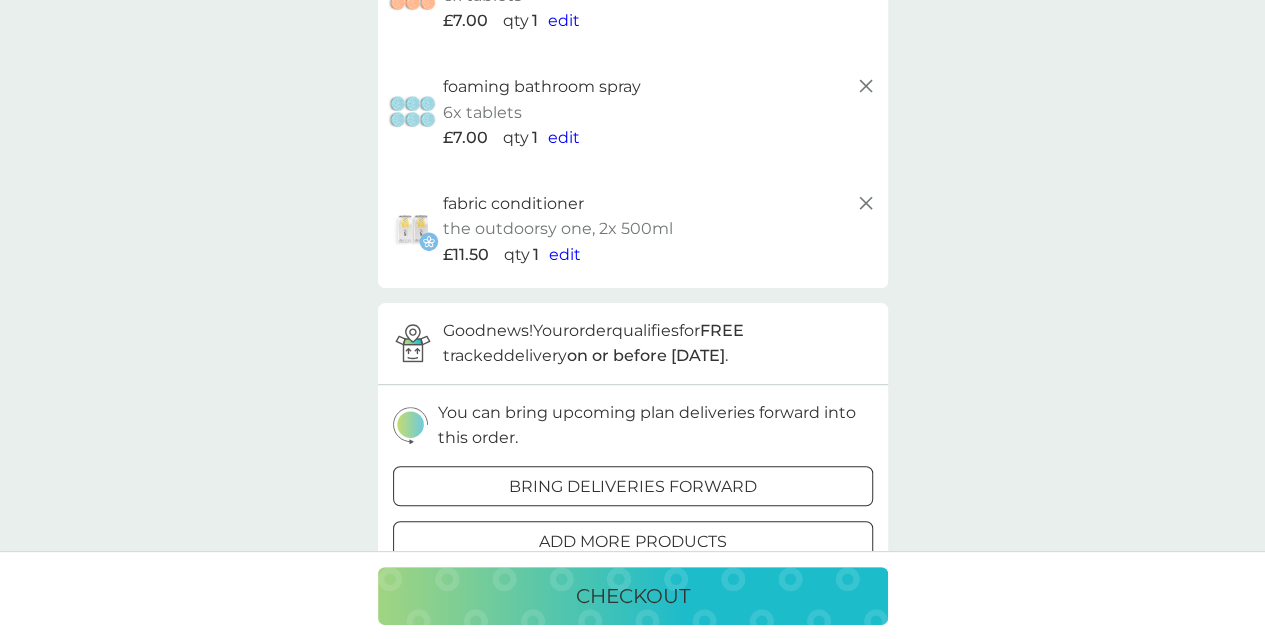 click 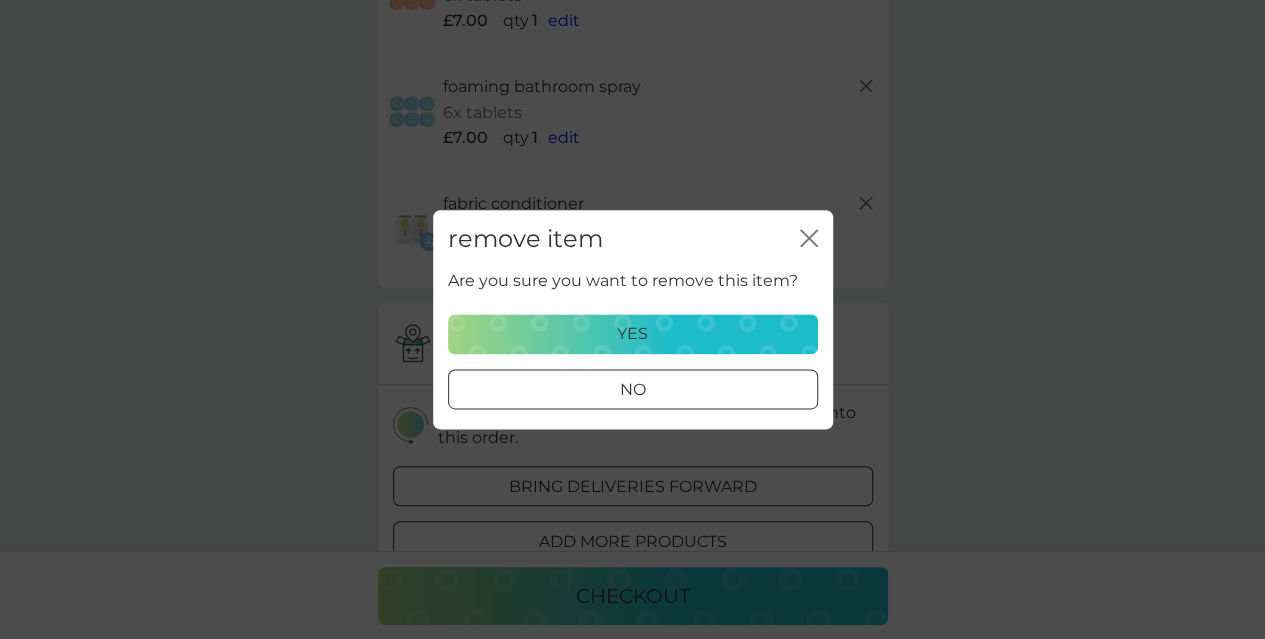 click on "yes" at bounding box center (633, 334) 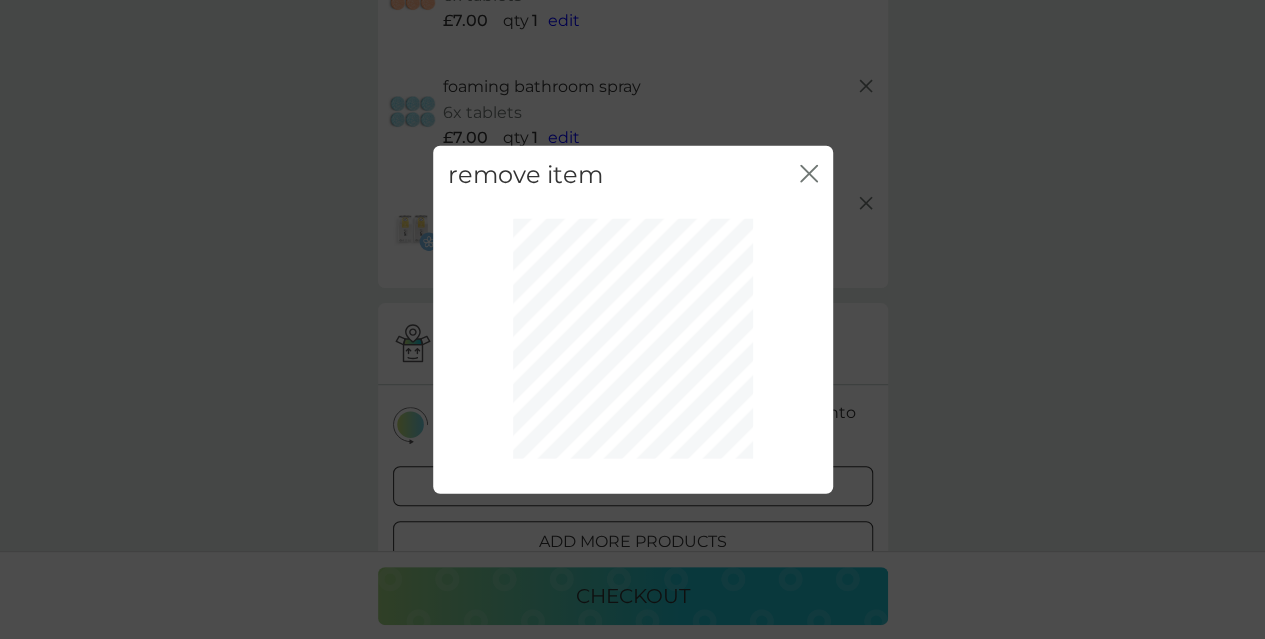 click 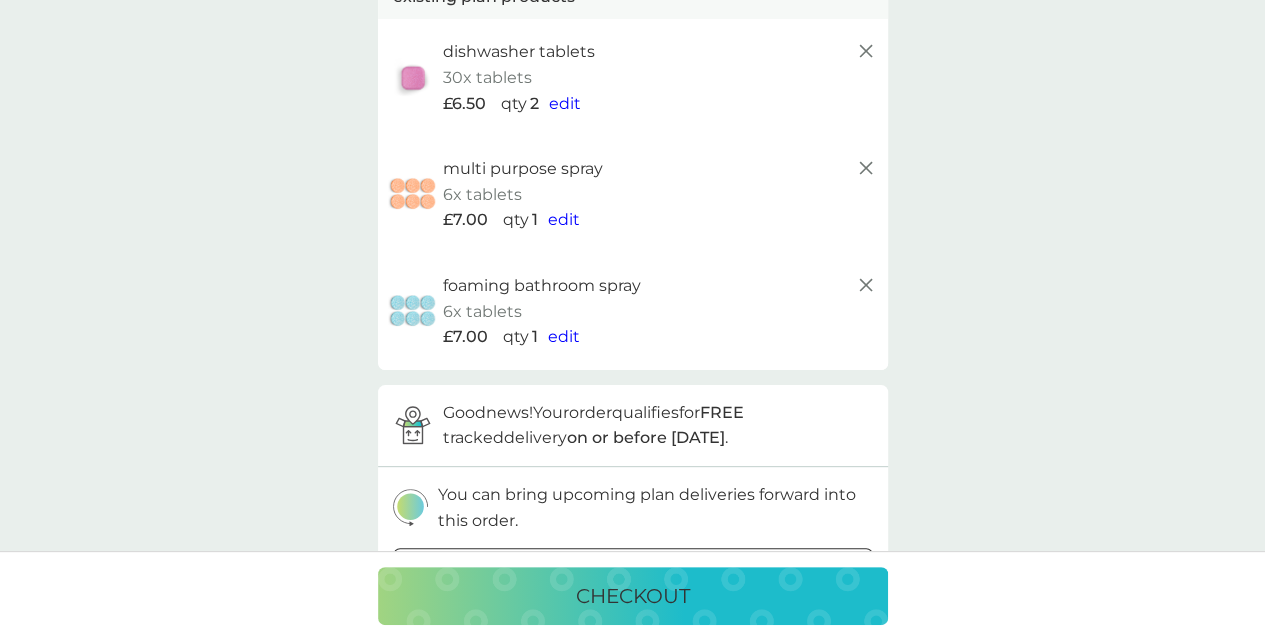 scroll, scrollTop: 80, scrollLeft: 0, axis: vertical 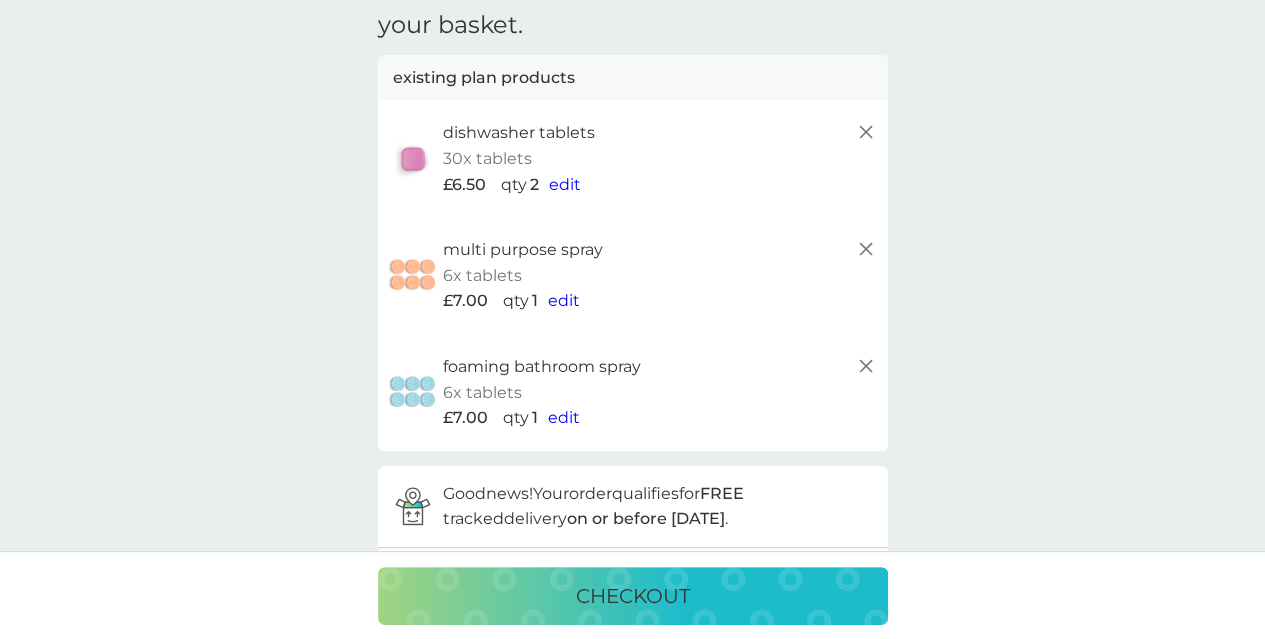 click 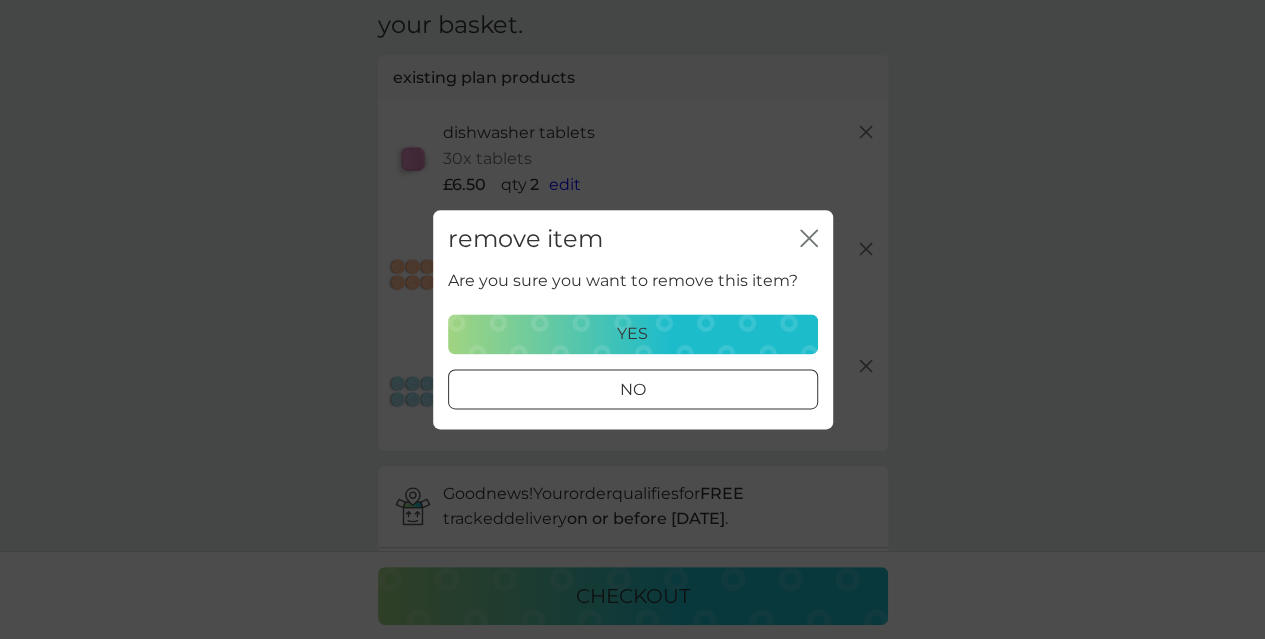 click on "yes" at bounding box center [633, 334] 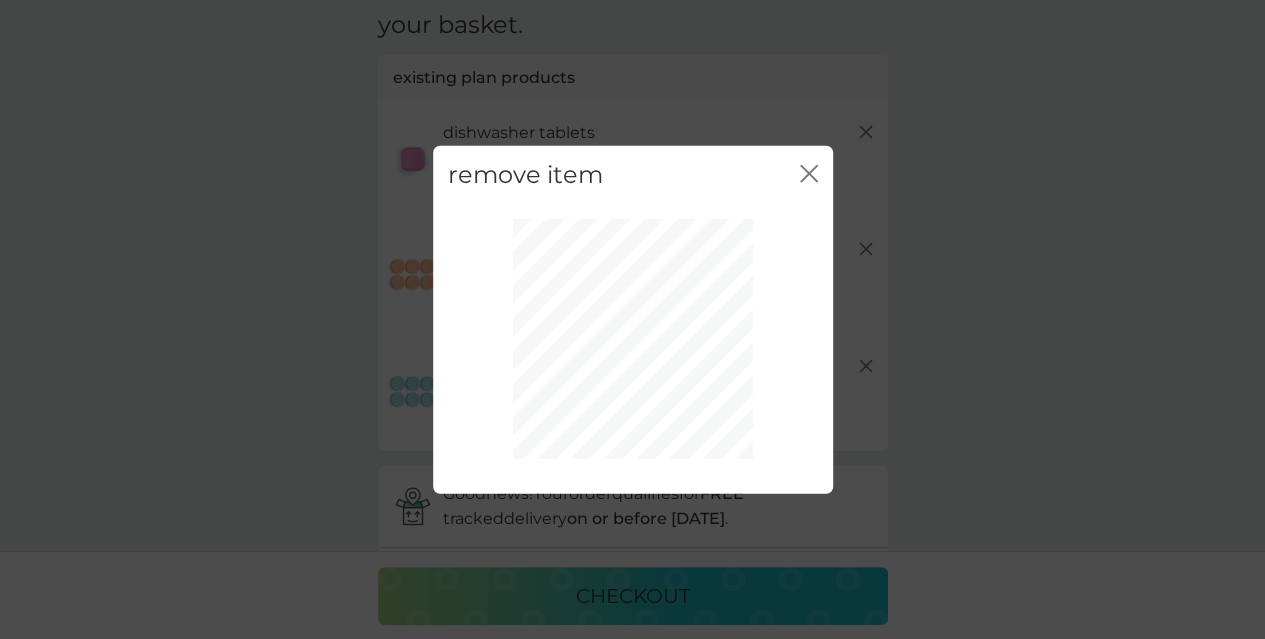 click on "close" at bounding box center [809, 174] 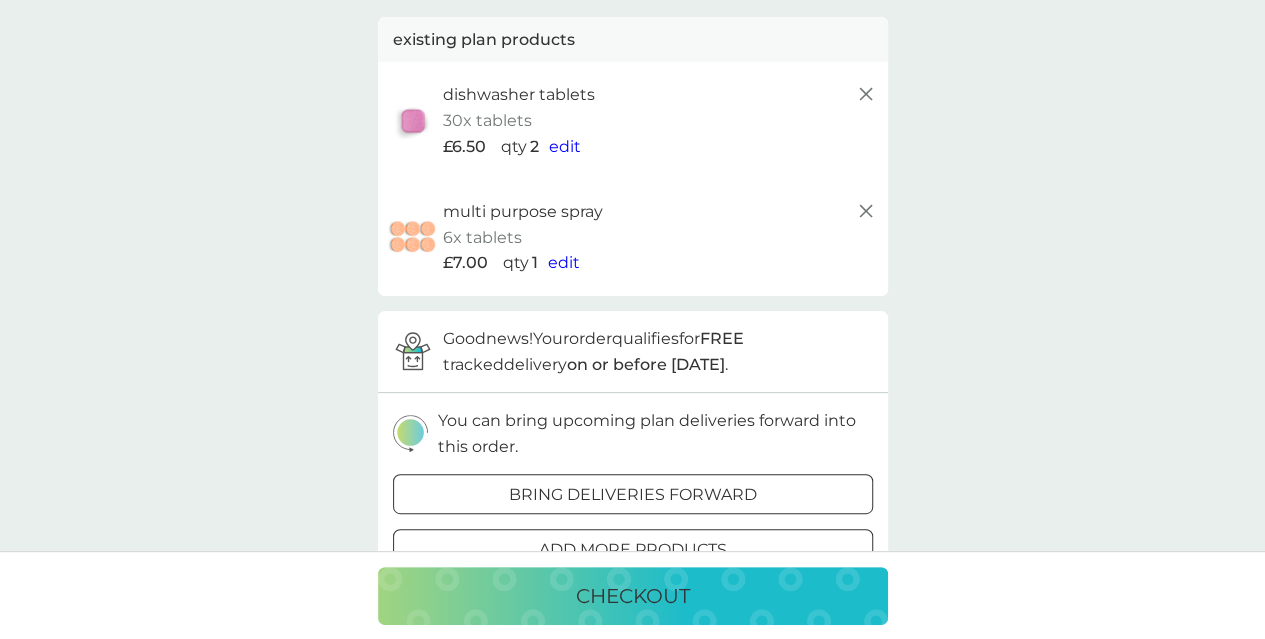 scroll, scrollTop: 0, scrollLeft: 0, axis: both 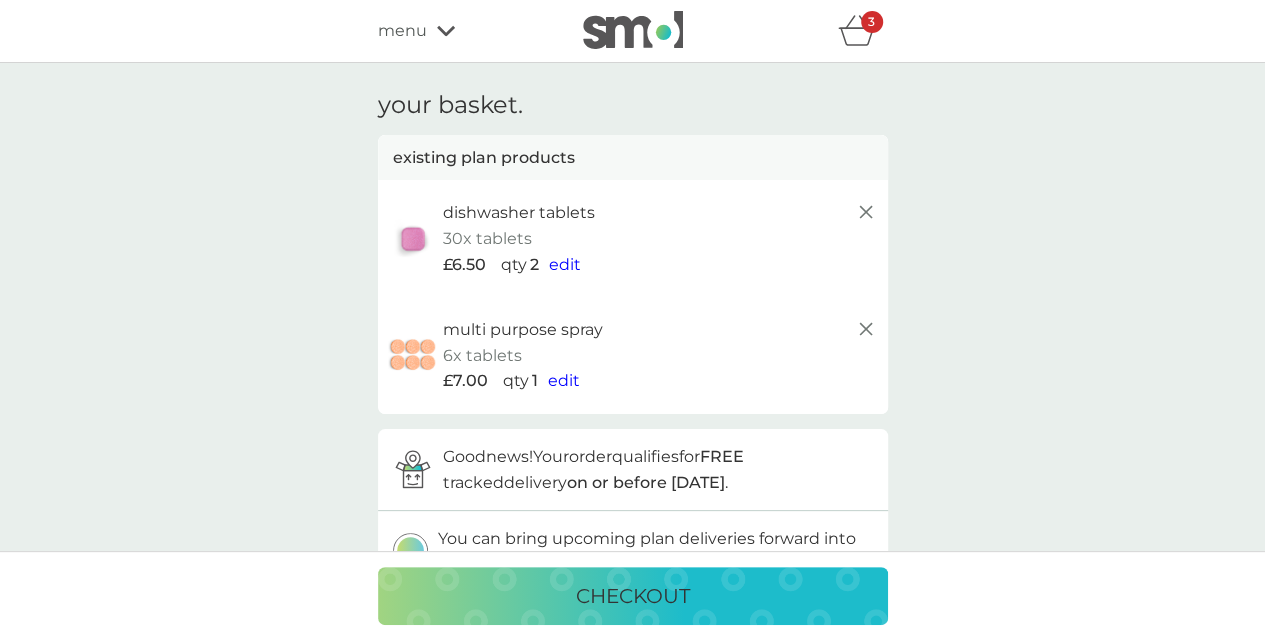 click on "3" at bounding box center [872, 22] 